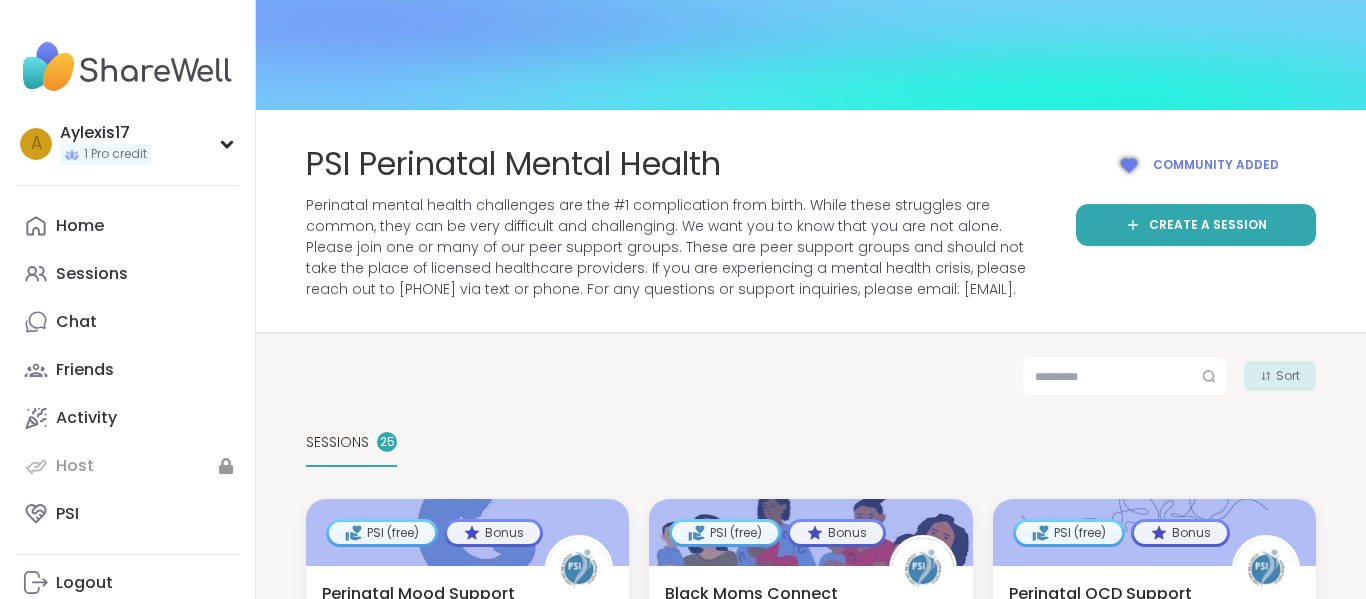 scroll, scrollTop: 0, scrollLeft: 0, axis: both 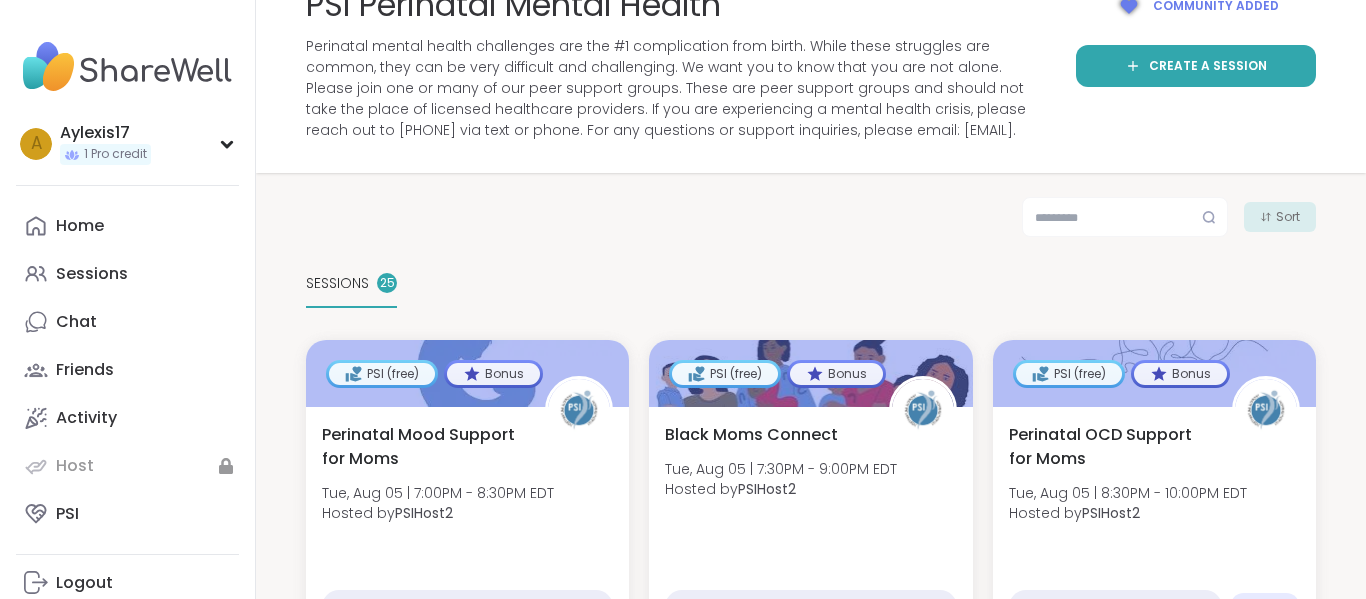 click on "SESSIONS" at bounding box center (337, 283) 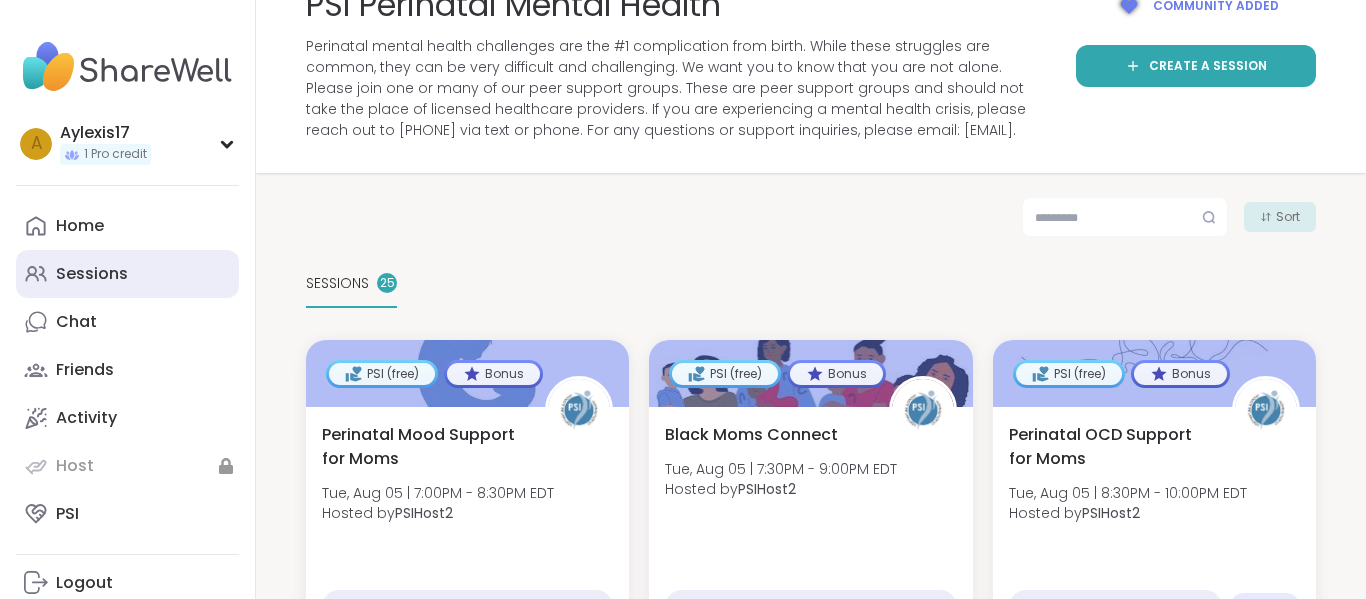 click on "Sessions" at bounding box center (92, 274) 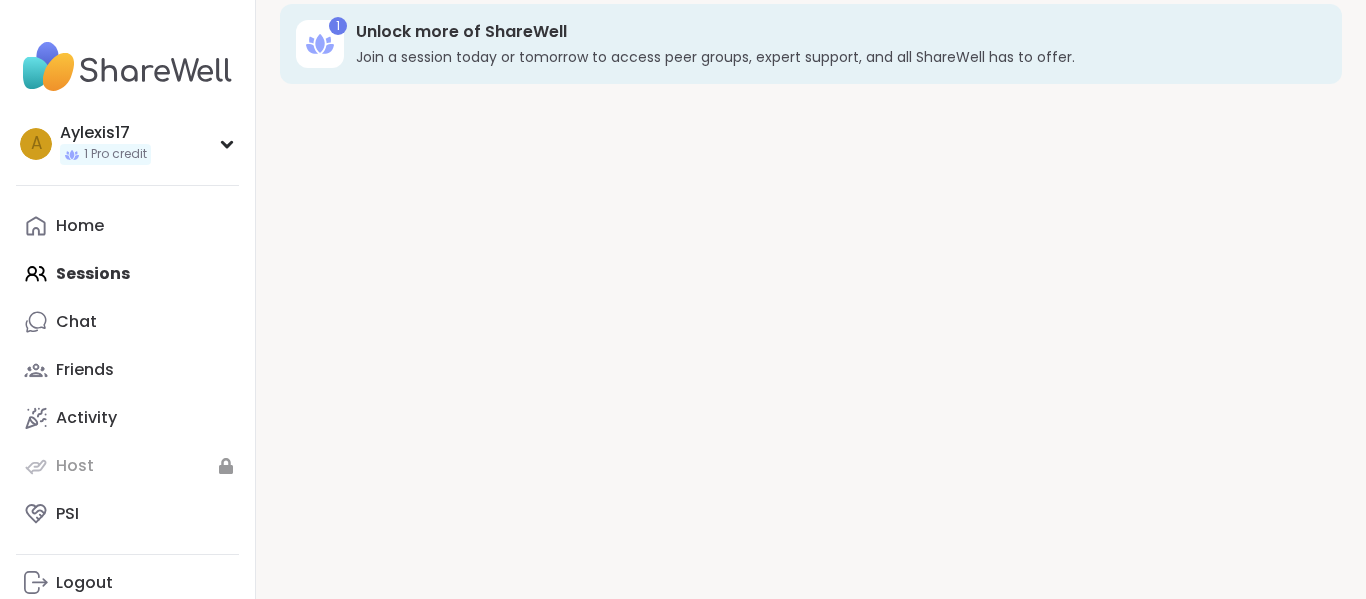scroll, scrollTop: 0, scrollLeft: 0, axis: both 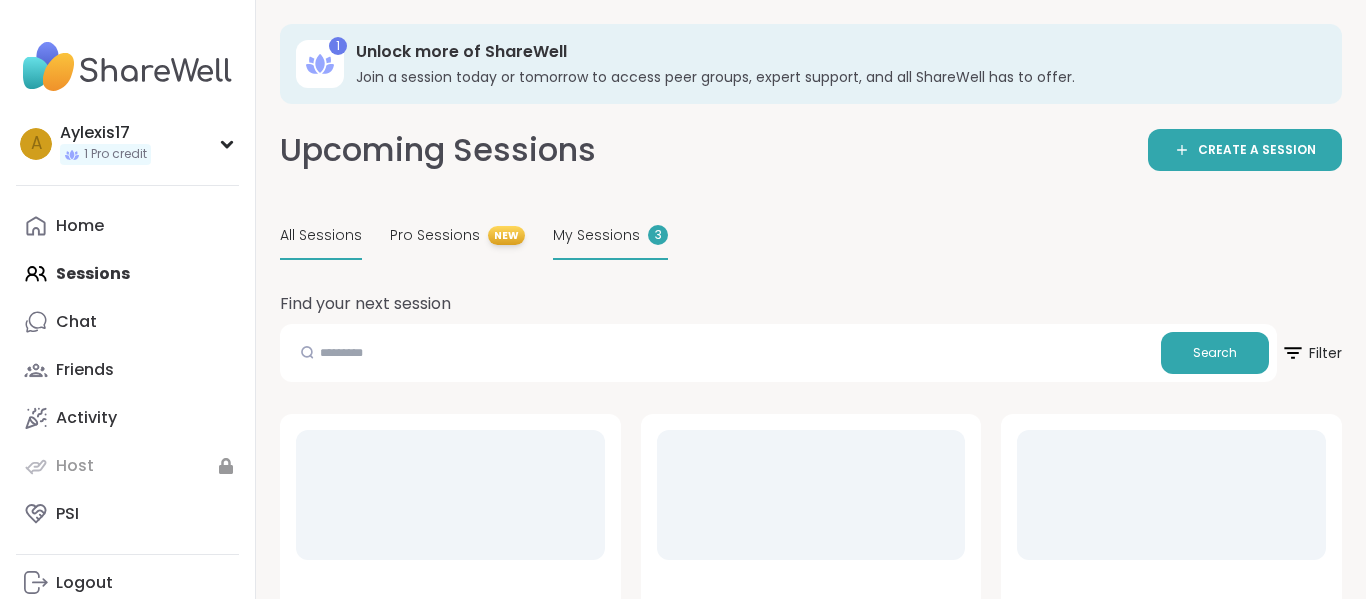 click on "My Sessions" at bounding box center (596, 235) 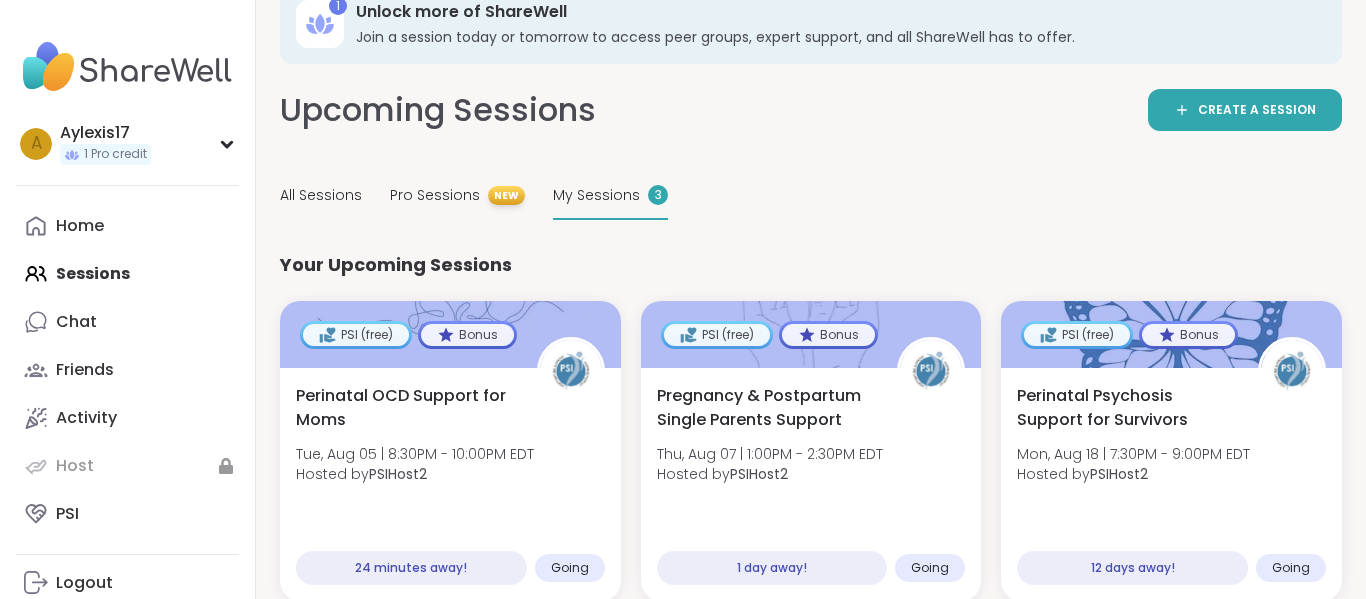 scroll, scrollTop: 62, scrollLeft: 0, axis: vertical 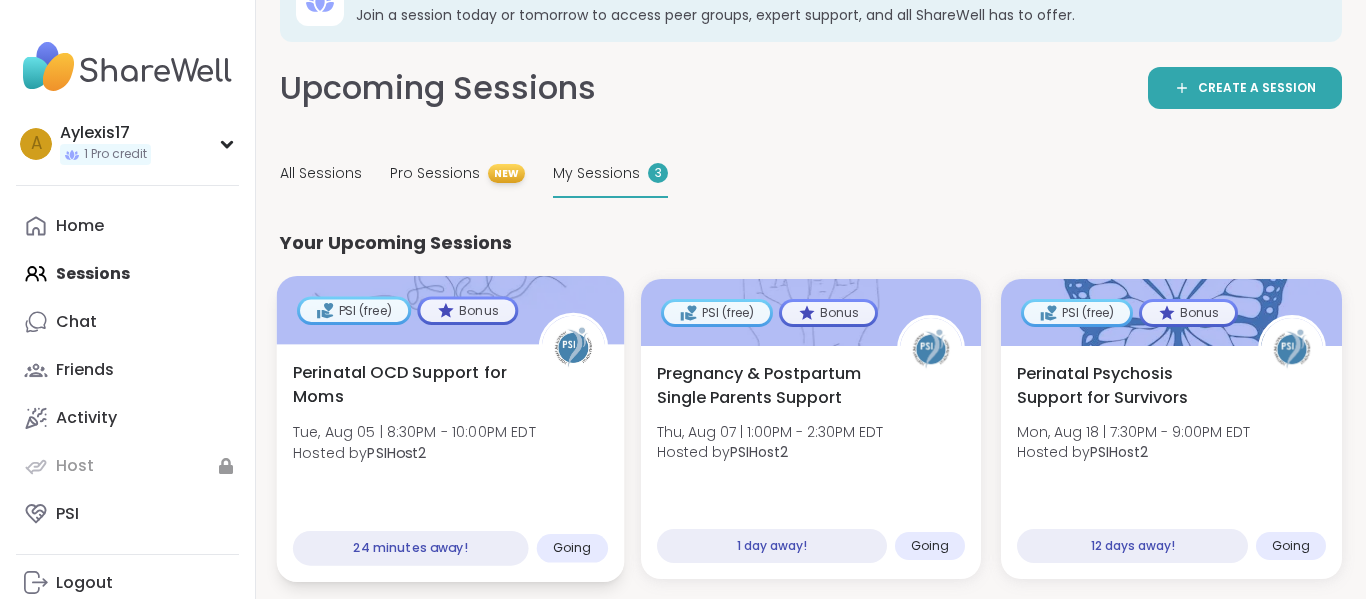click on "PSIHost2" at bounding box center (396, 452) 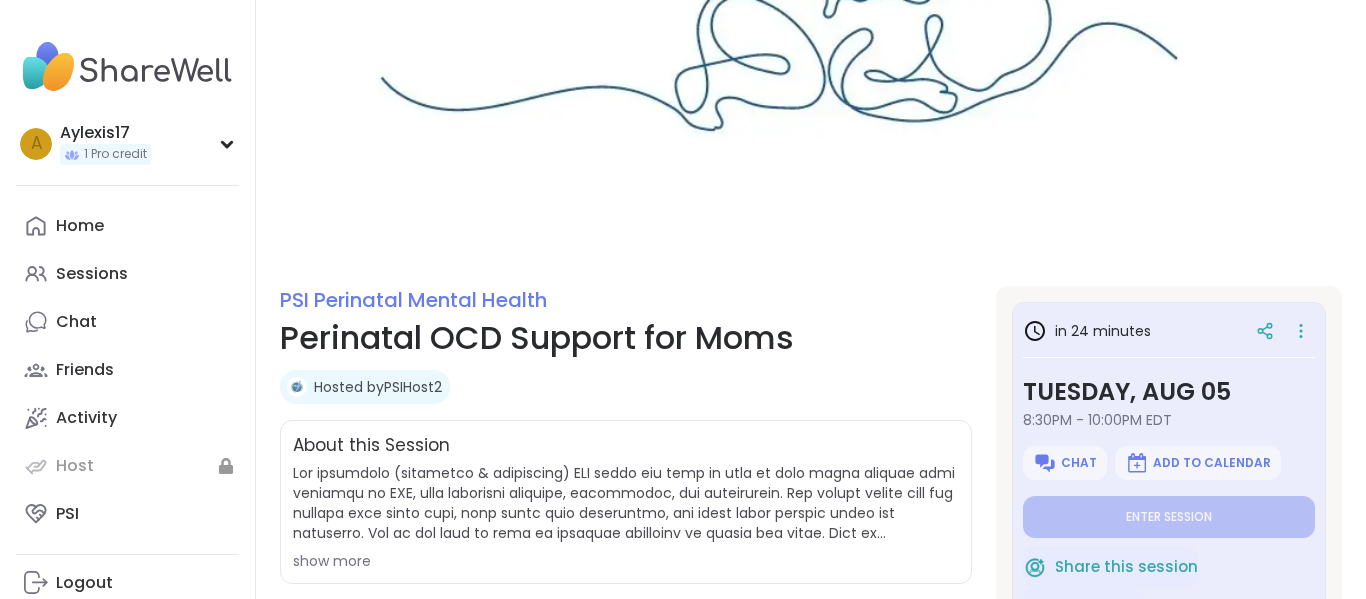 scroll, scrollTop: 0, scrollLeft: 0, axis: both 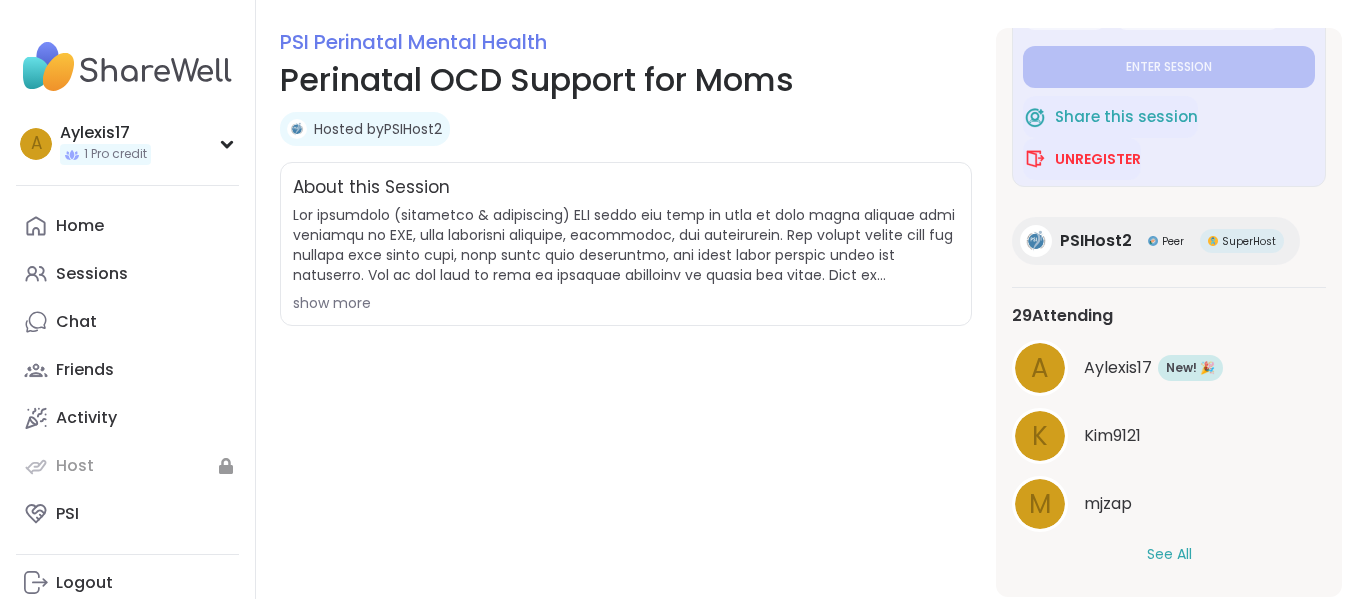 click on "See All" at bounding box center (1169, 554) 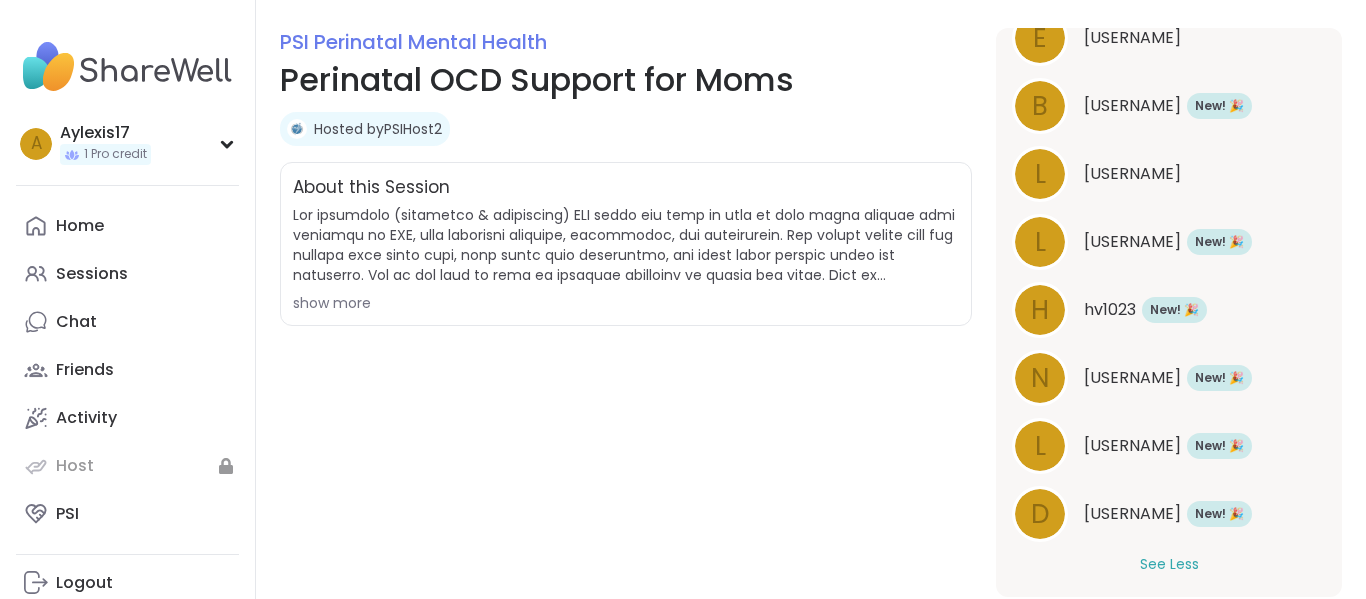 scroll, scrollTop: 1960, scrollLeft: 0, axis: vertical 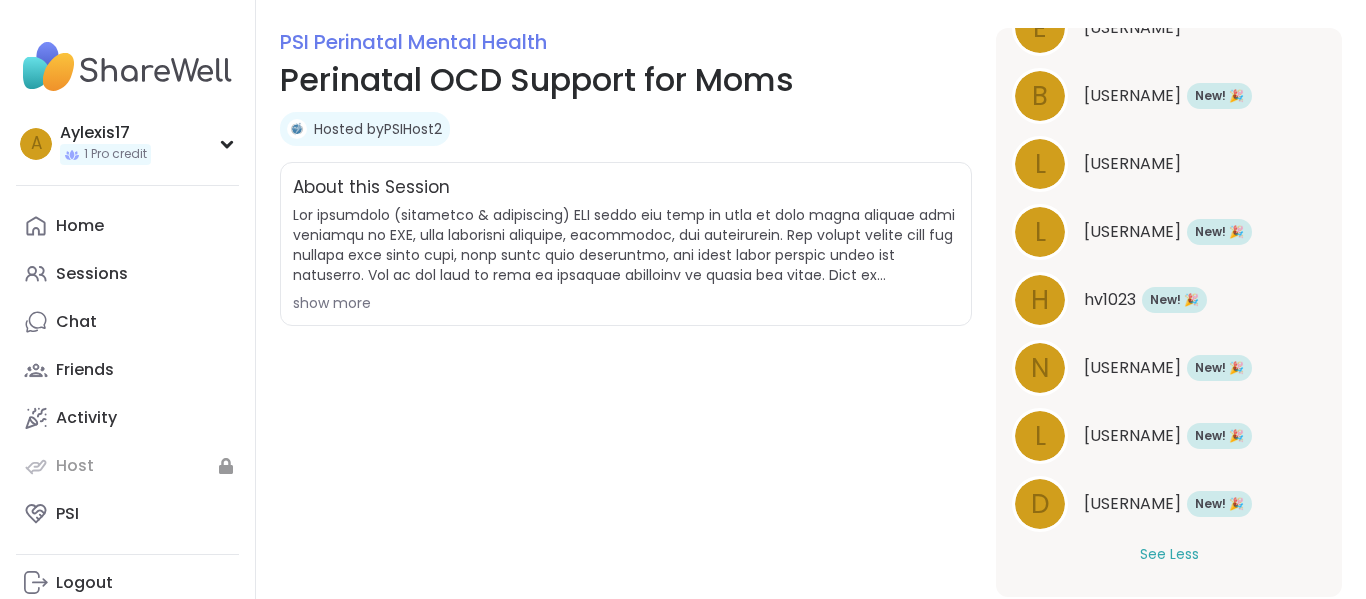 click on "show more" at bounding box center [626, 303] 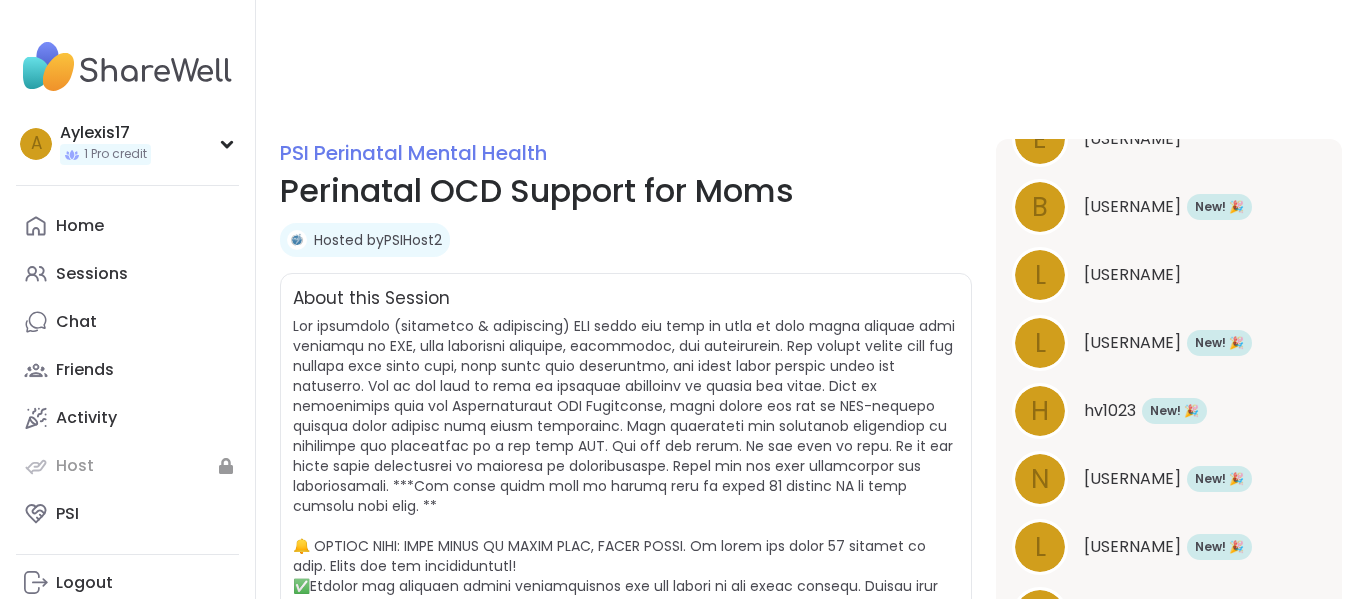 scroll, scrollTop: 0, scrollLeft: 0, axis: both 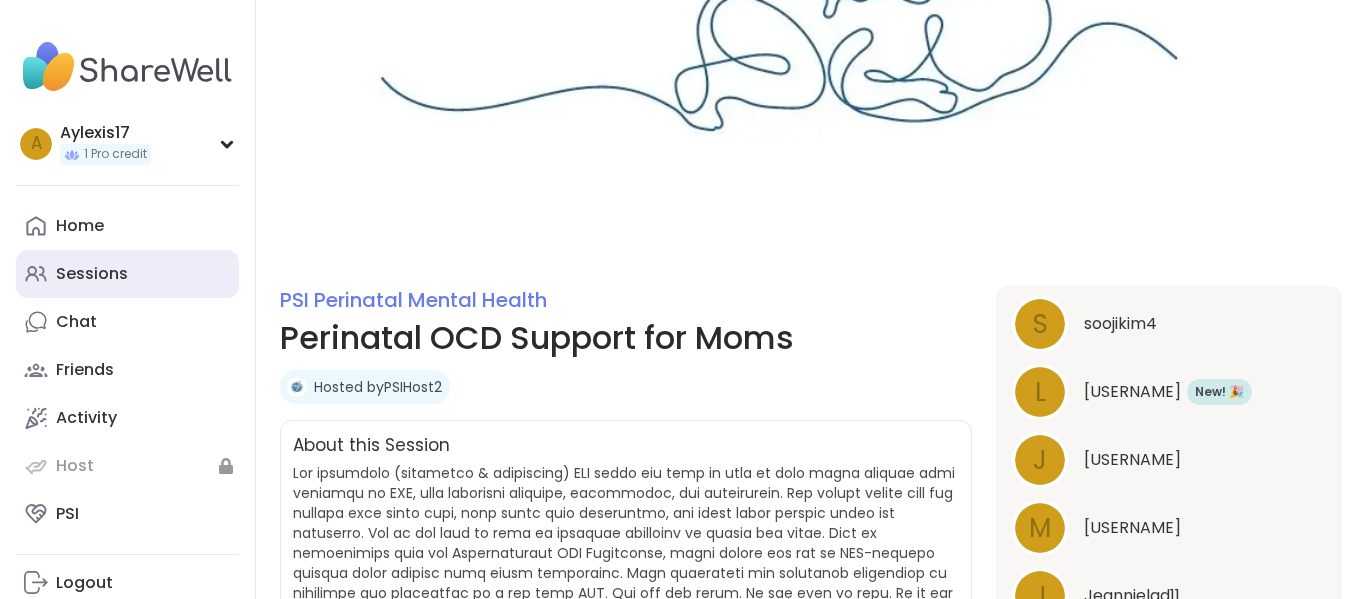 click on "Sessions" at bounding box center (92, 274) 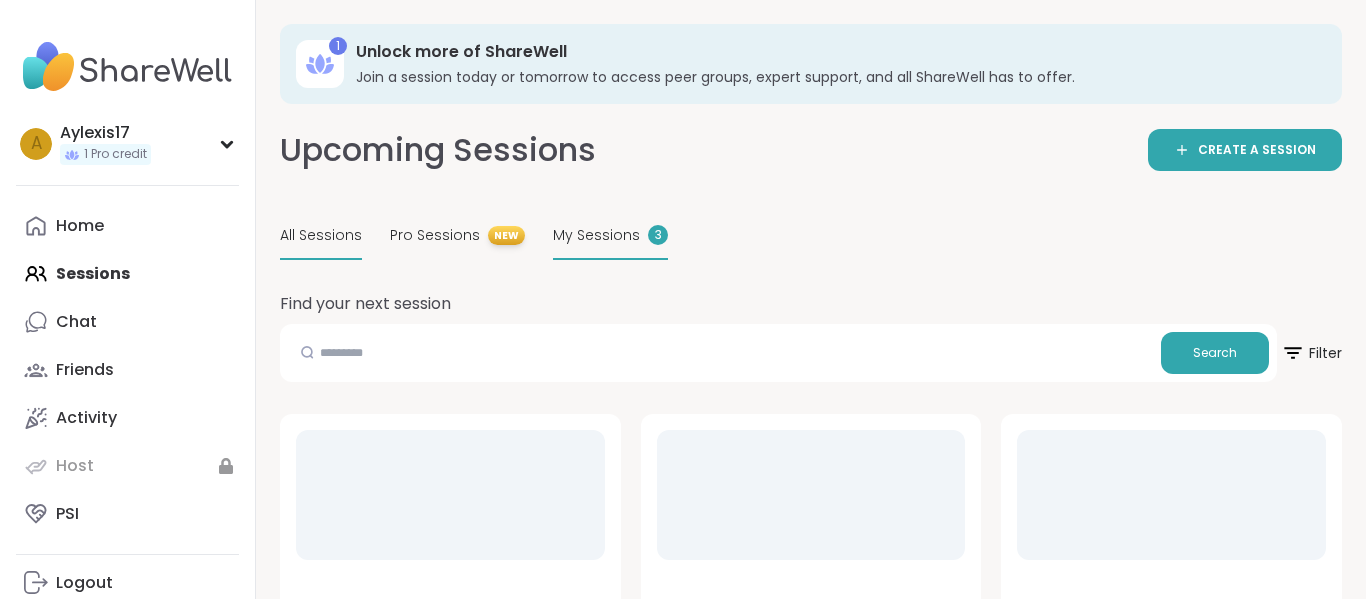 click on "My Sessions 3" at bounding box center (610, 236) 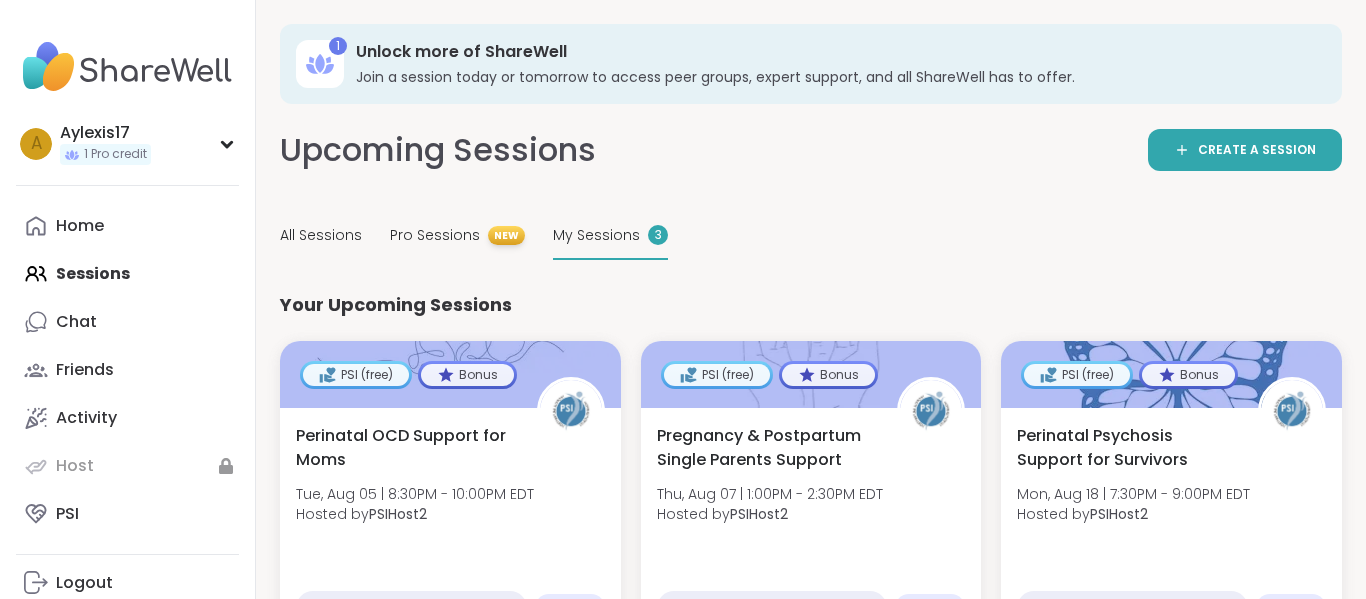 scroll, scrollTop: 62, scrollLeft: 0, axis: vertical 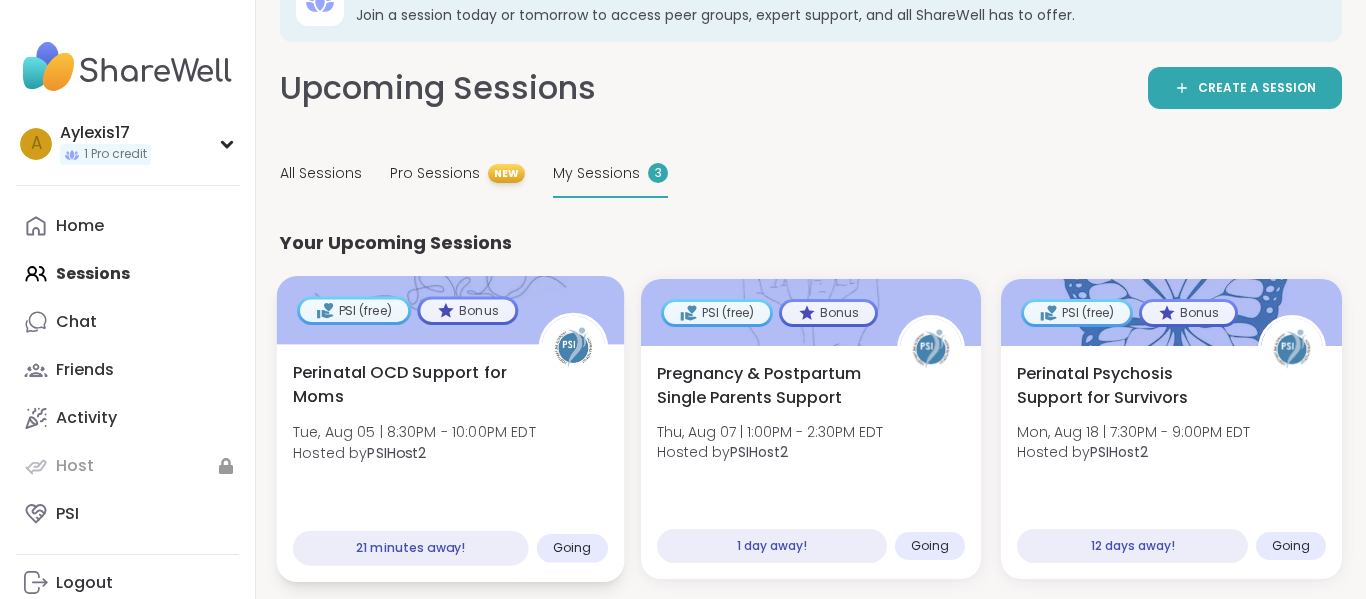 click on "Hosted by  PSIHost2" at bounding box center (414, 452) 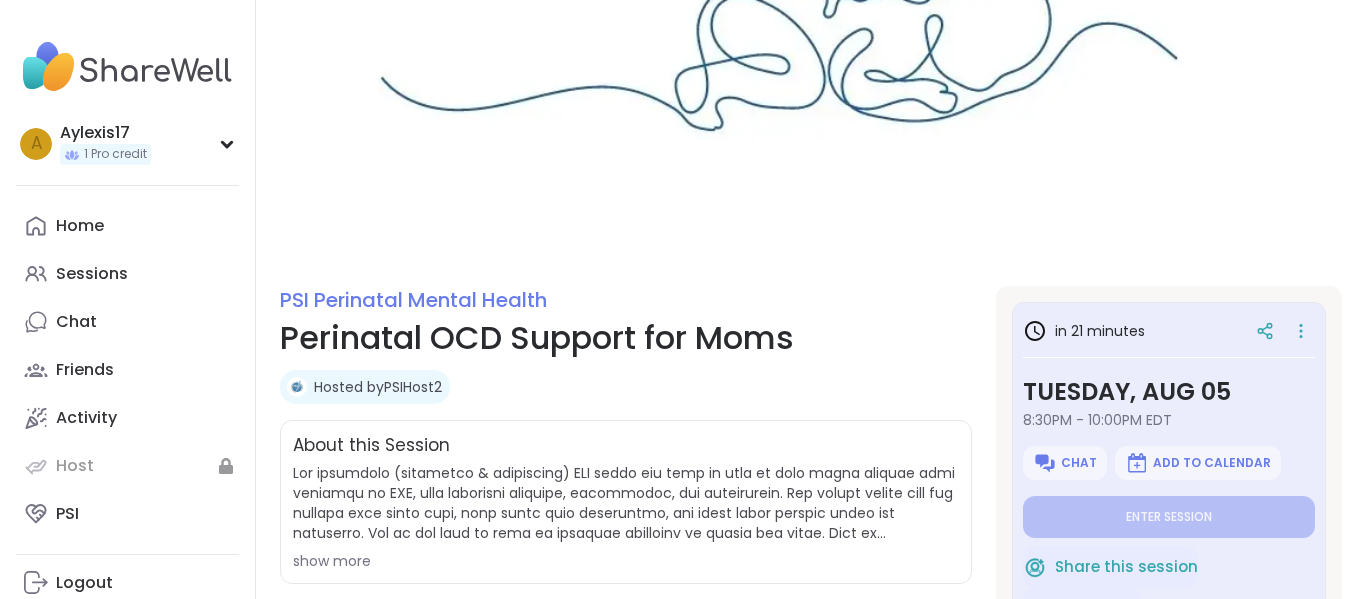 scroll, scrollTop: 229, scrollLeft: 0, axis: vertical 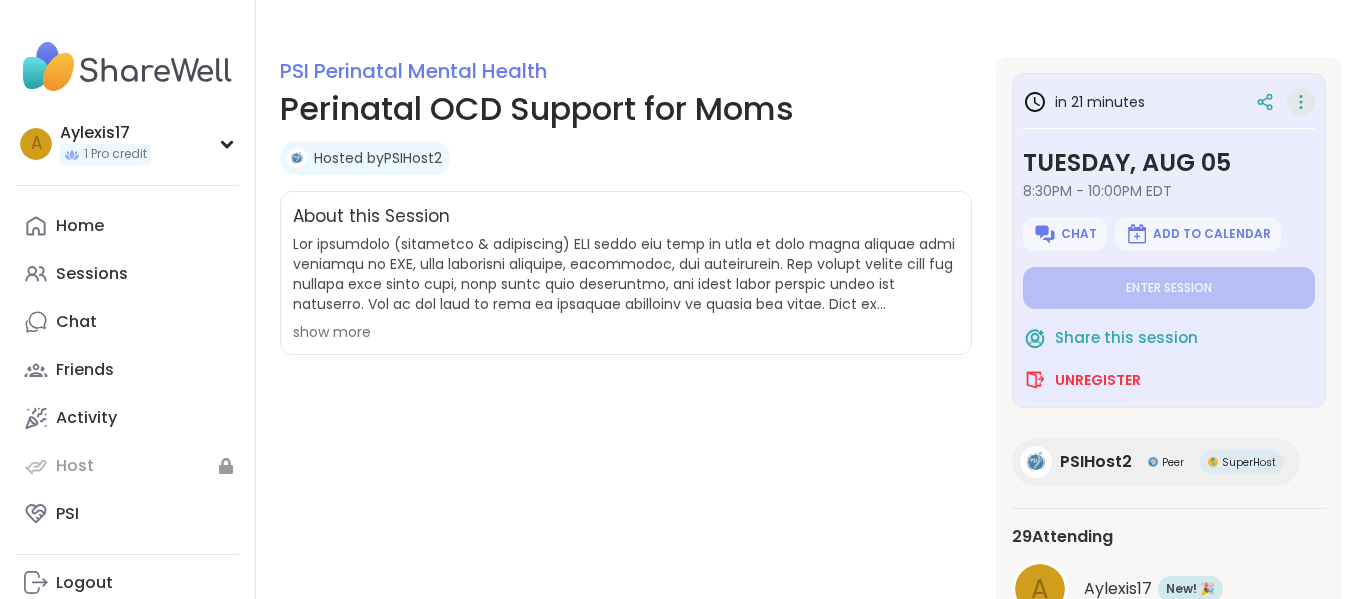 click 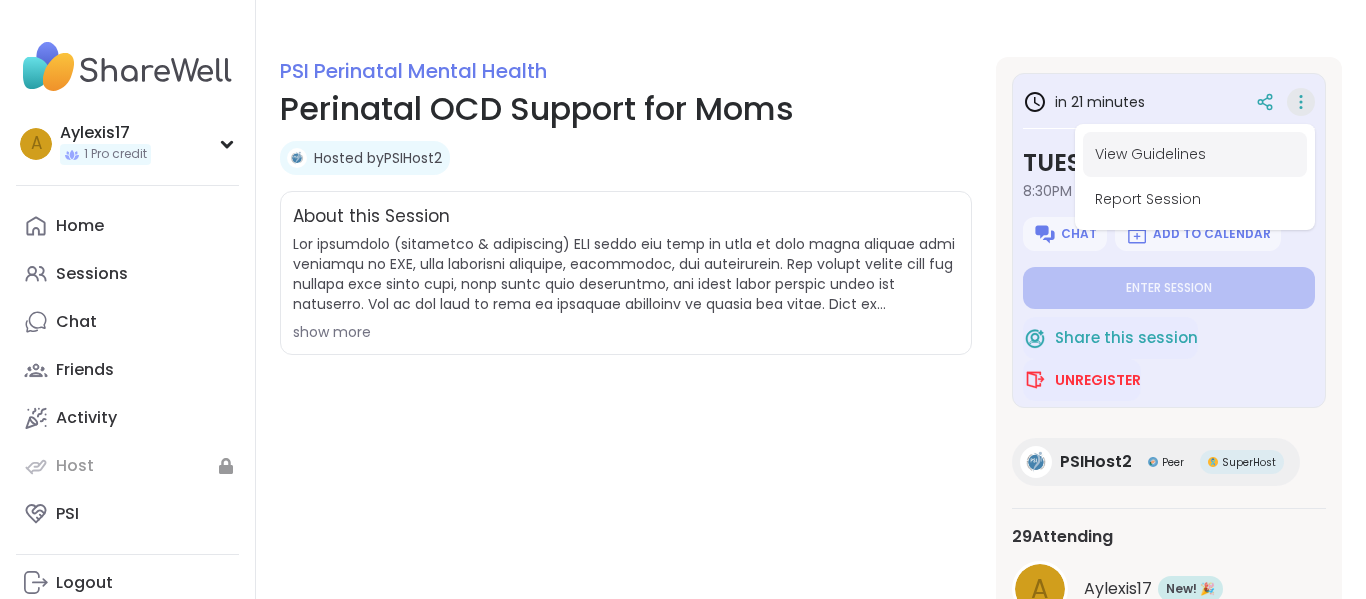 click on "View Guidelines" at bounding box center (1195, 154) 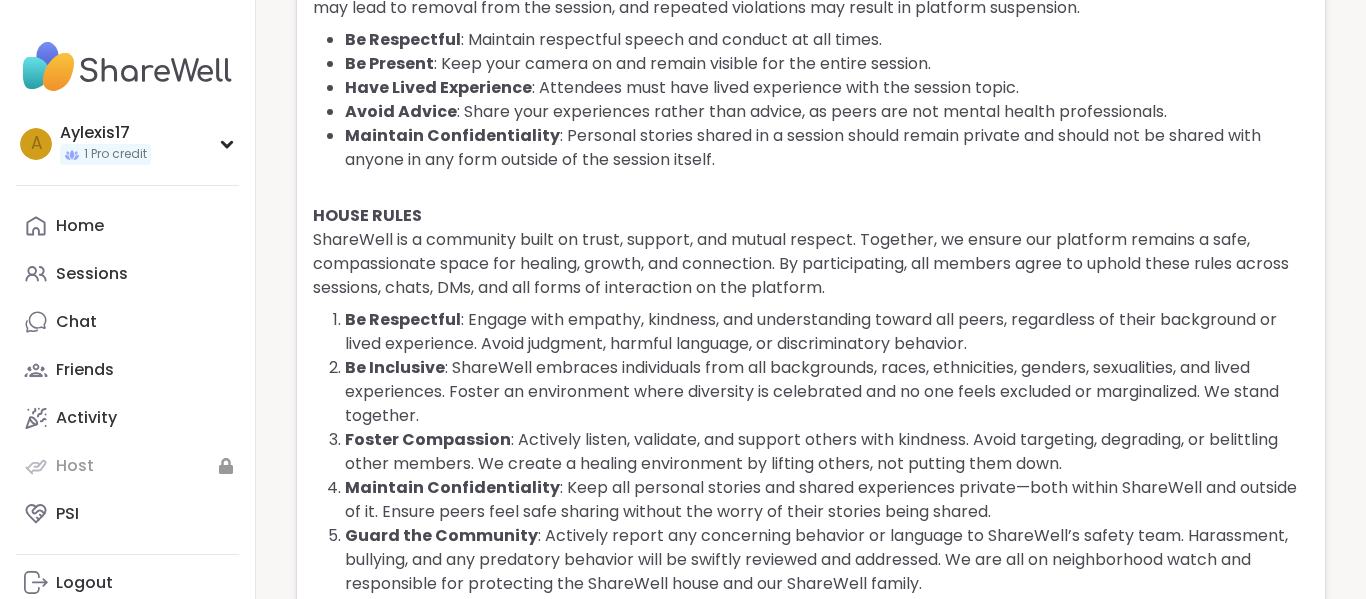 scroll, scrollTop: 0, scrollLeft: 0, axis: both 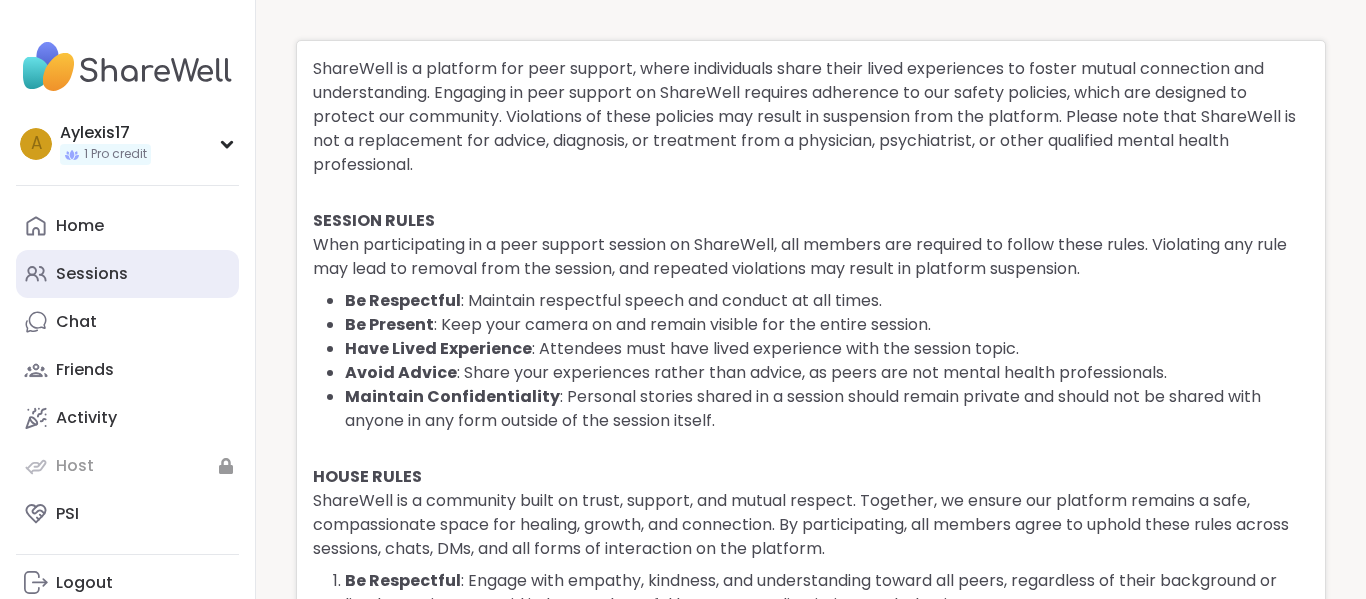 click on "Sessions" at bounding box center (92, 274) 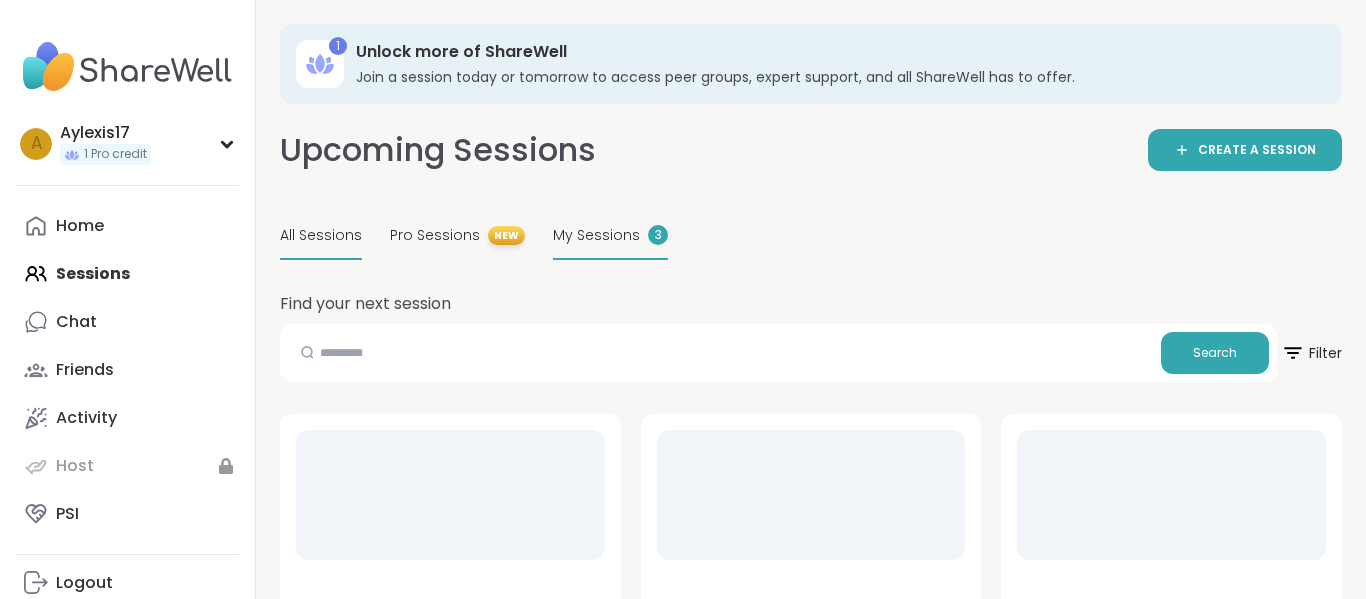 click on "My Sessions" at bounding box center (596, 235) 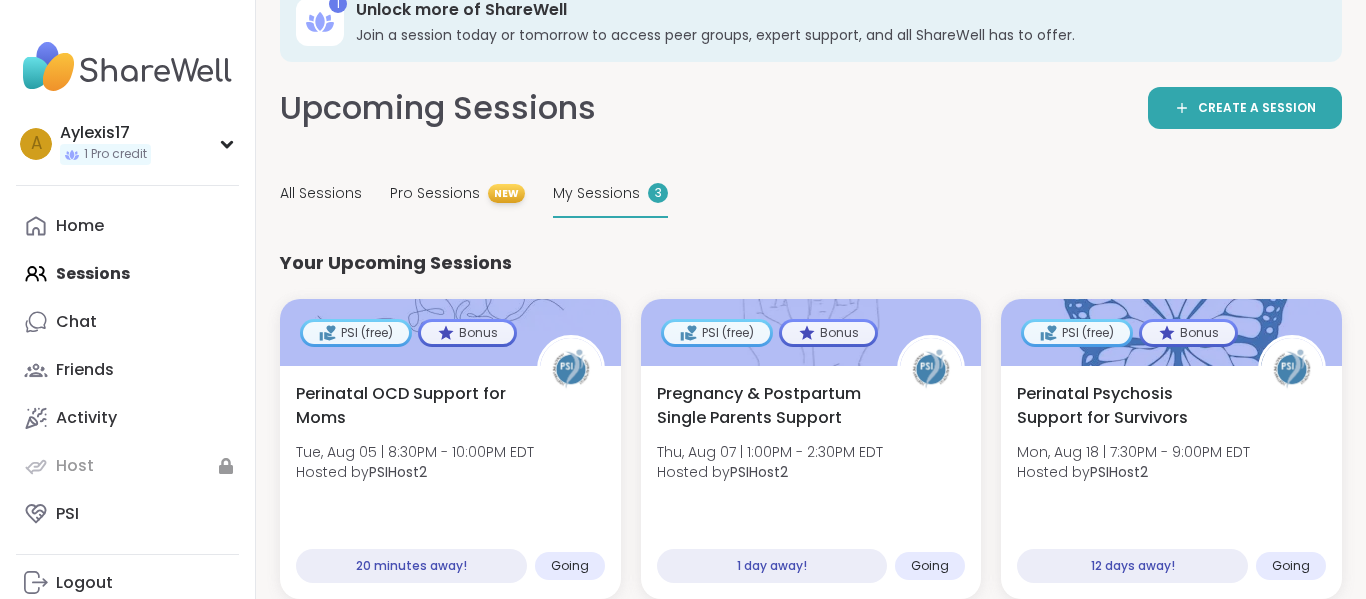 scroll, scrollTop: 62, scrollLeft: 0, axis: vertical 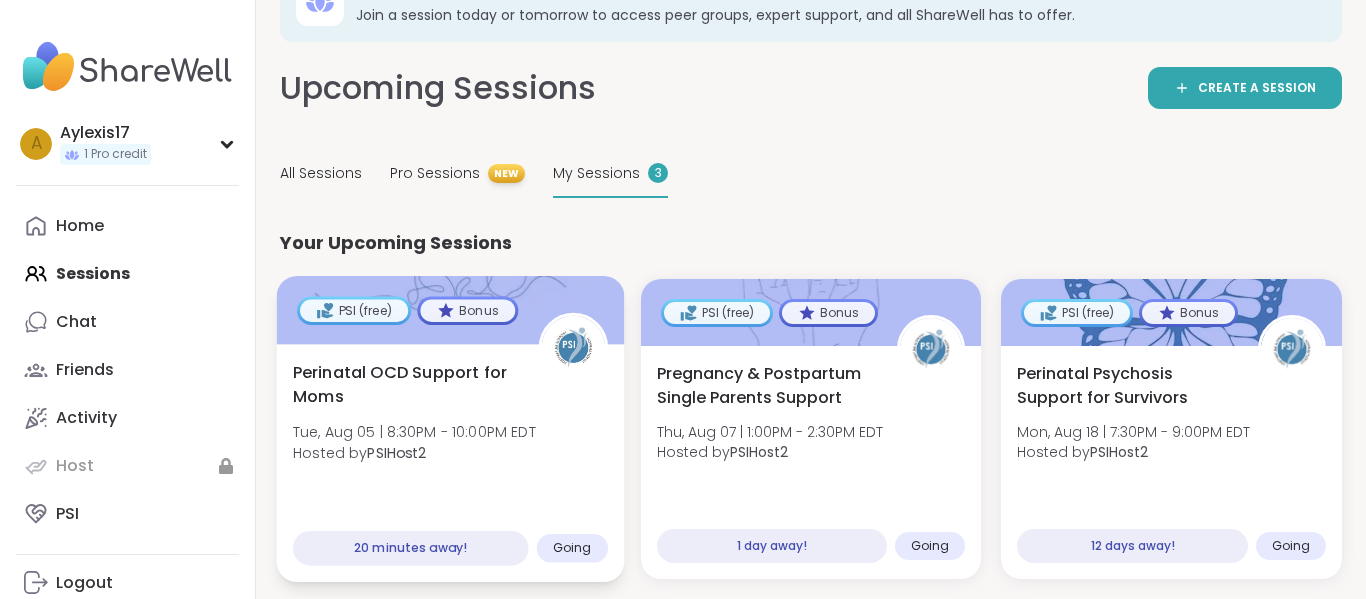click on "Perinatal OCD Support for Moms Tue, Aug 05 | 8:30PM - 10:00PM EDT Hosted by  PSIHost2" at bounding box center (450, 418) 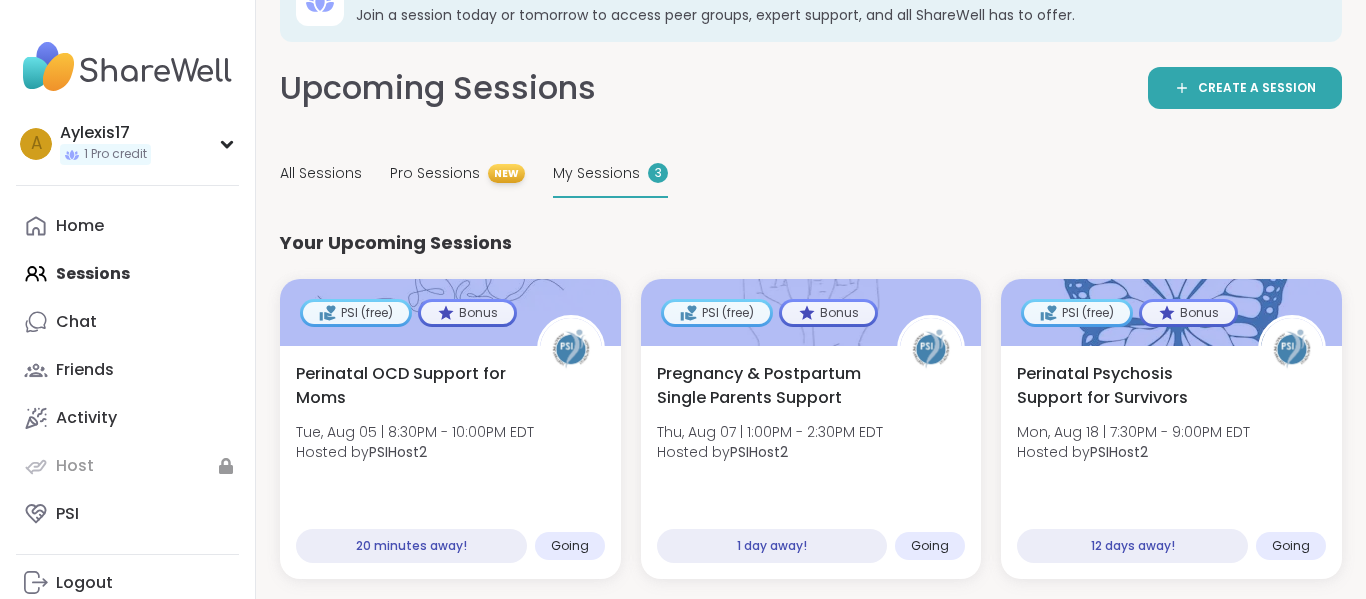 click on "My Sessions" at bounding box center (596, 173) 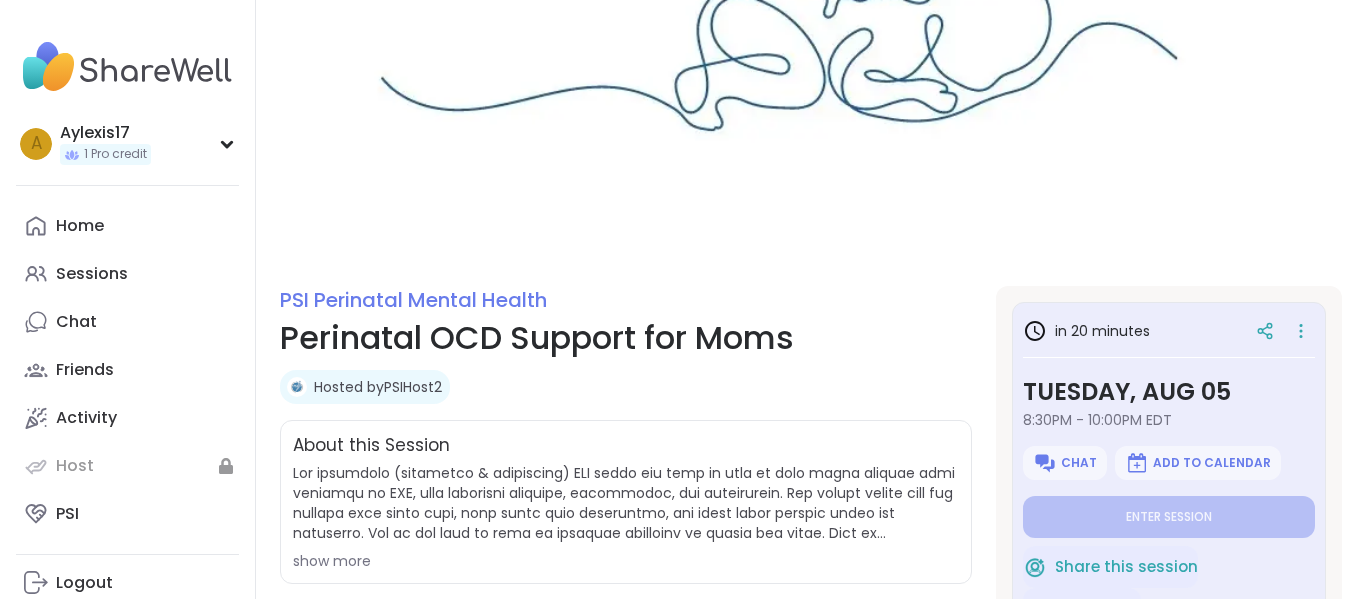 scroll, scrollTop: 0, scrollLeft: 0, axis: both 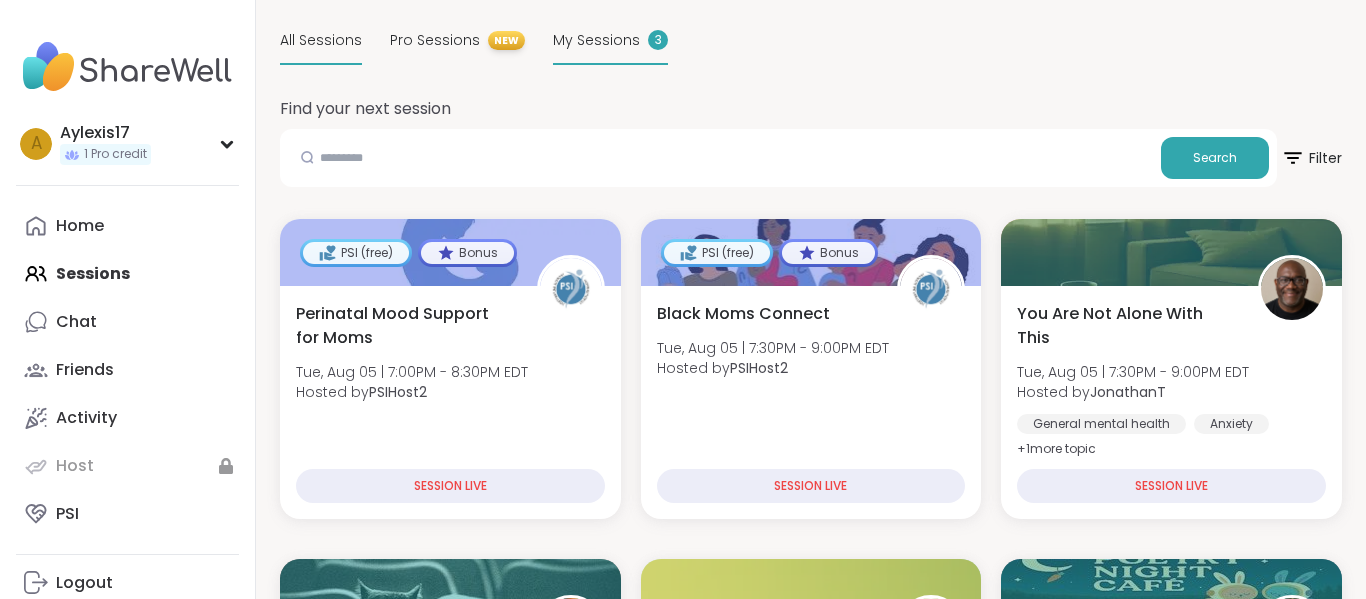 click on "My Sessions" at bounding box center [596, 40] 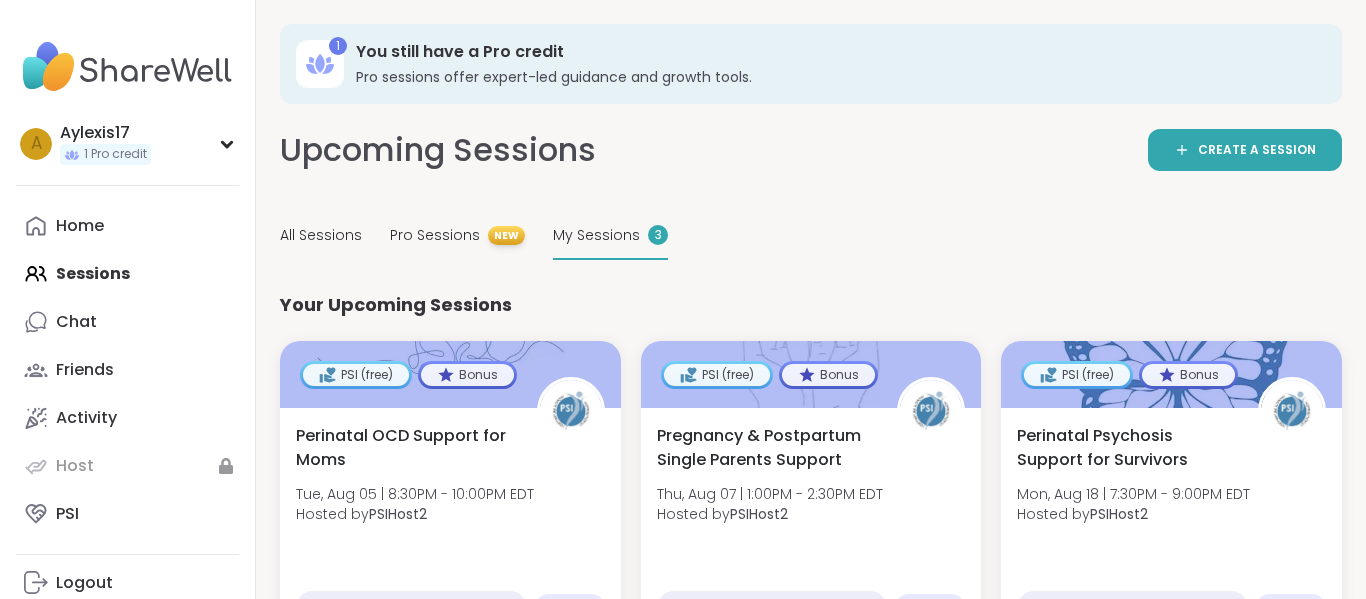 scroll, scrollTop: 62, scrollLeft: 0, axis: vertical 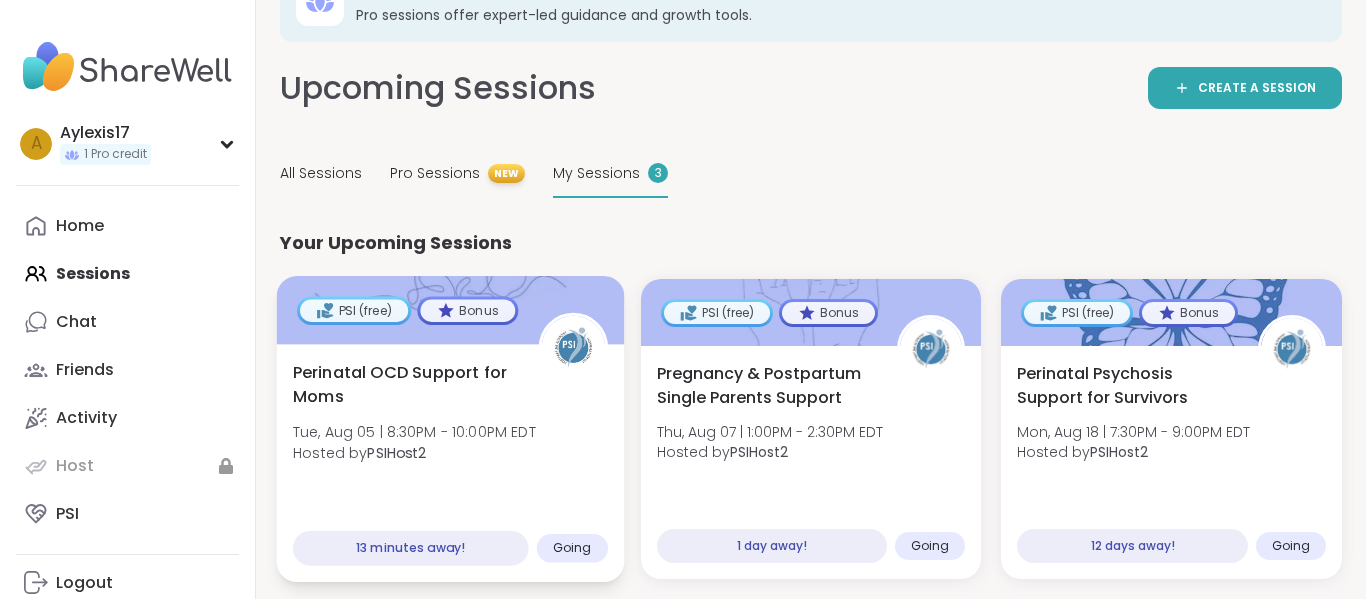 click on "Tue, Aug 05 | 8:30PM - 10:00PM EDT" at bounding box center (414, 432) 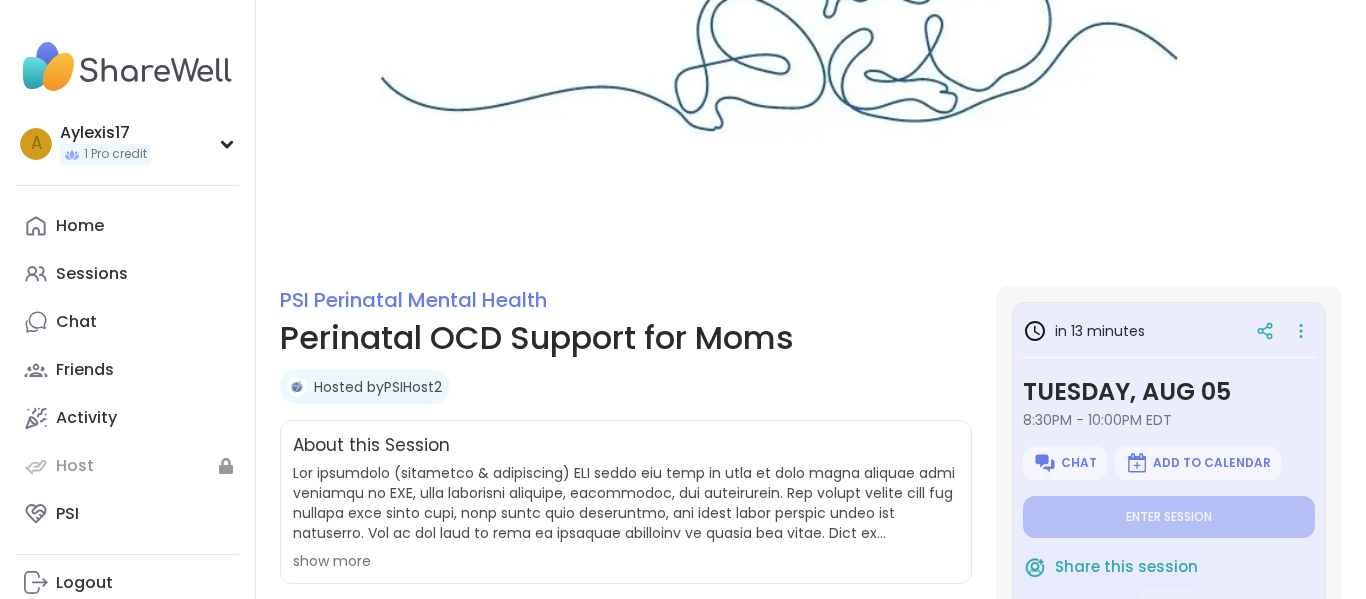 scroll, scrollTop: 0, scrollLeft: 0, axis: both 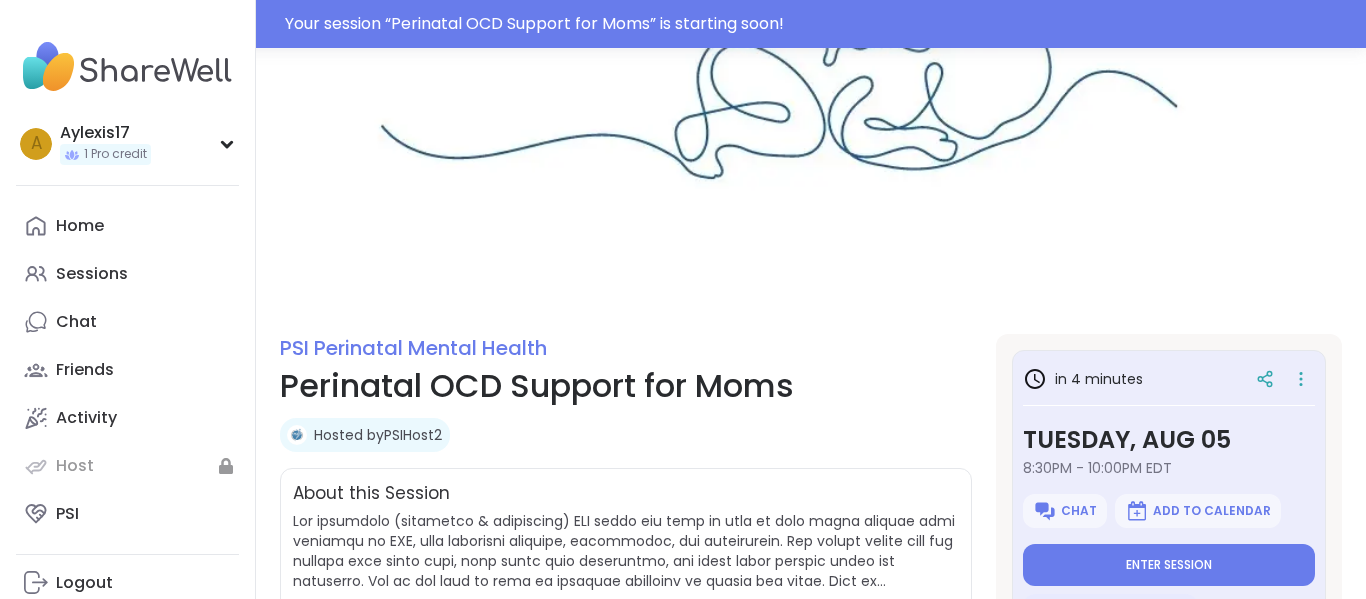 click on "Chat" at bounding box center (1079, 511) 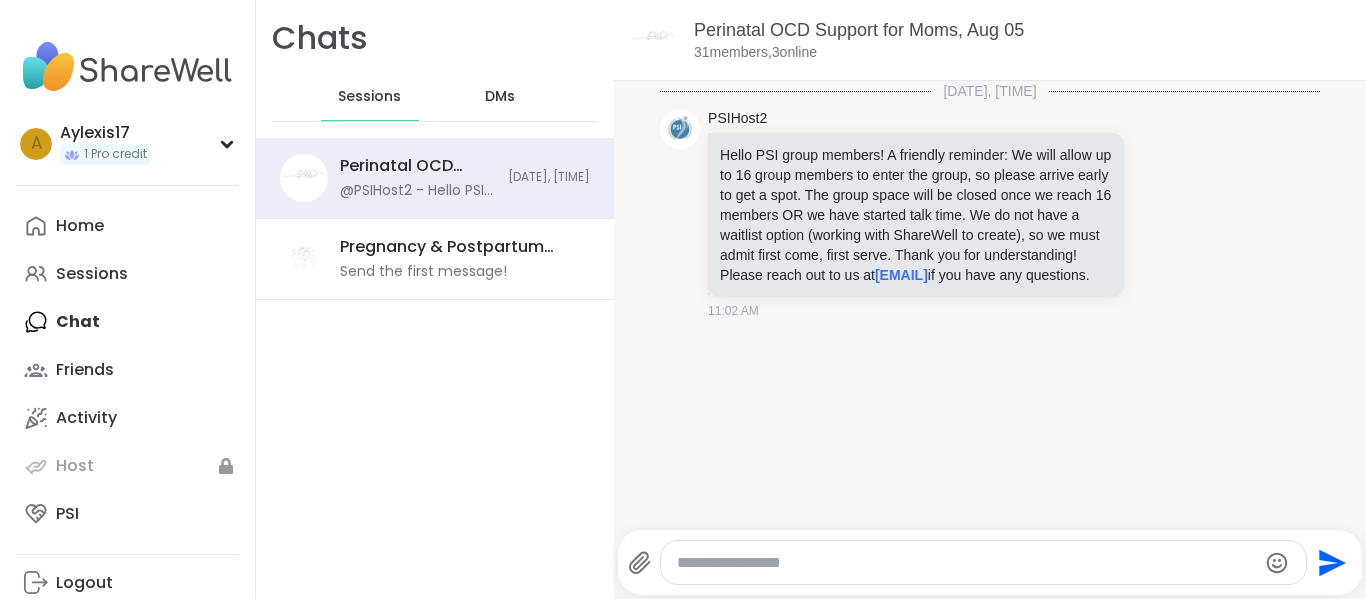 scroll, scrollTop: 0, scrollLeft: 0, axis: both 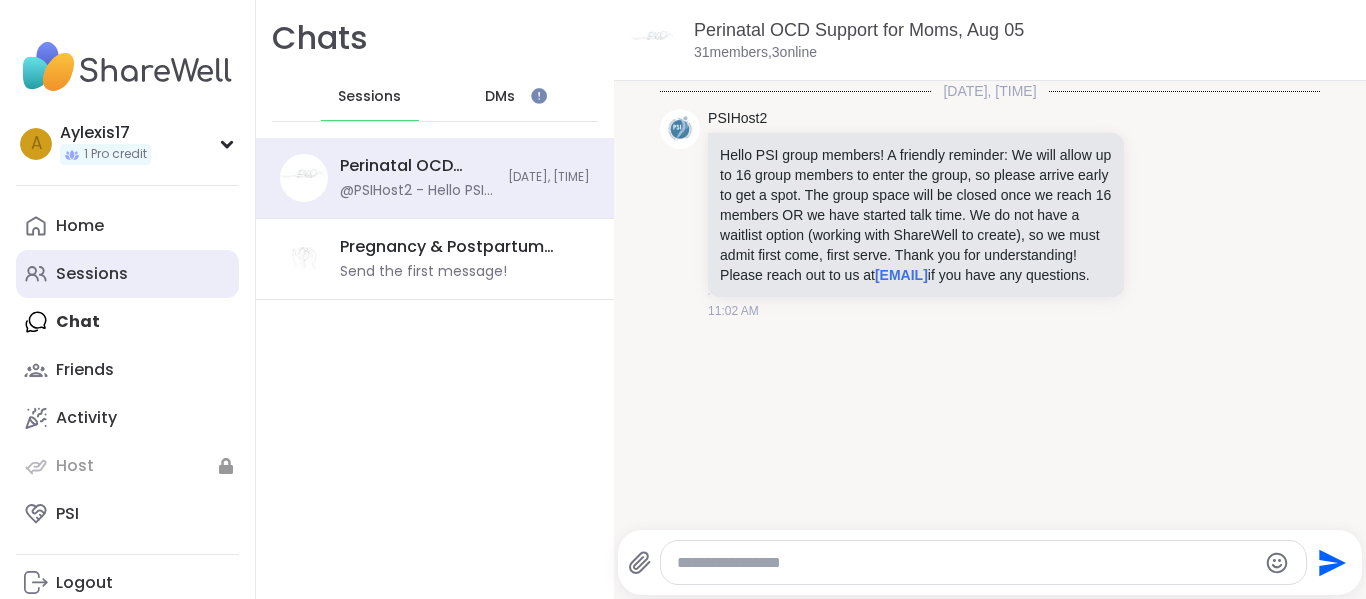 click on "Sessions" at bounding box center [127, 274] 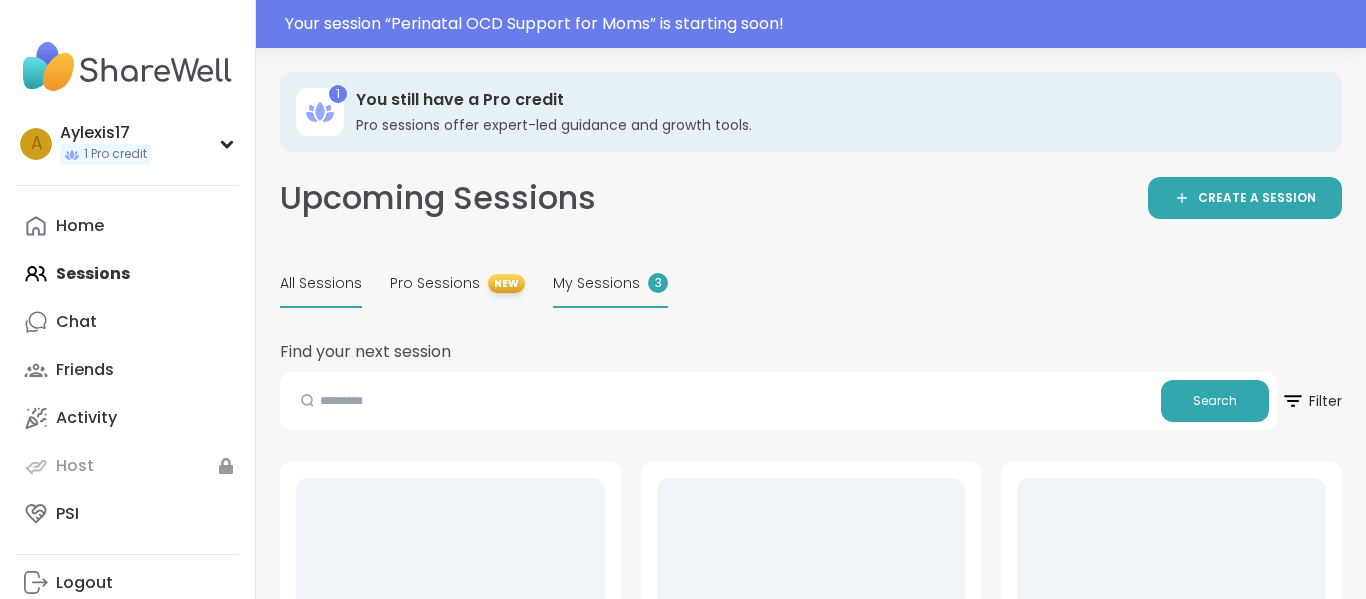click on "My Sessions" at bounding box center (596, 283) 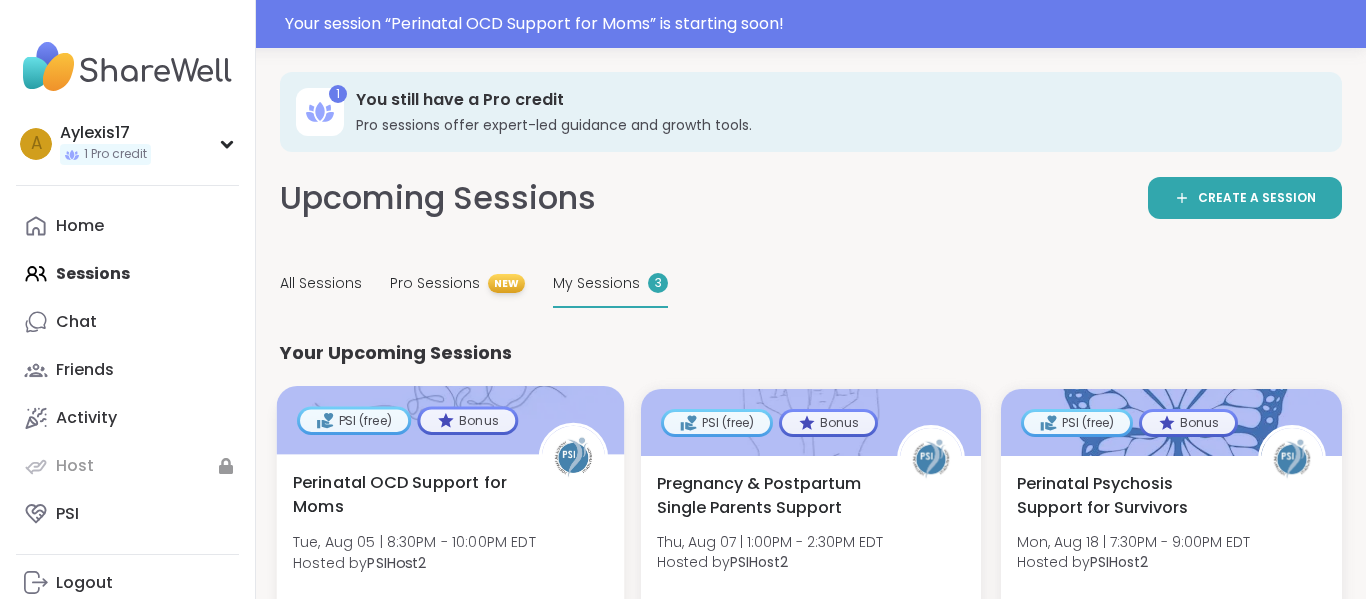 click at bounding box center [450, 420] 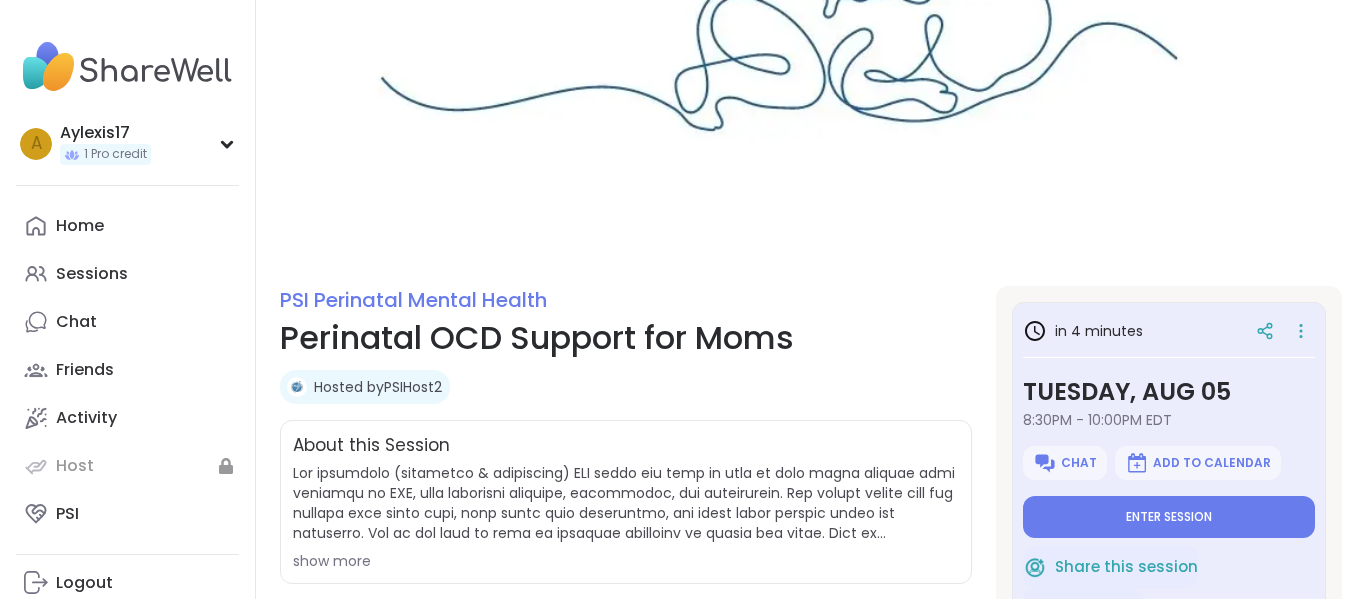scroll, scrollTop: 0, scrollLeft: 0, axis: both 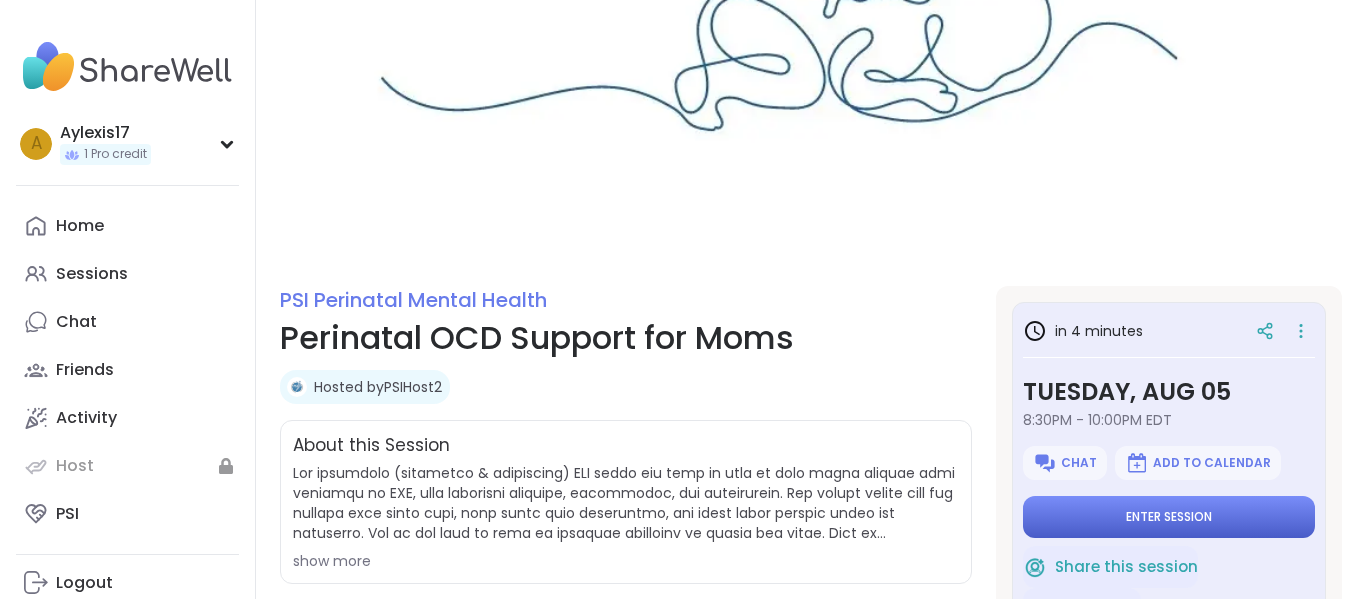 click on "Enter session" at bounding box center [1169, 517] 